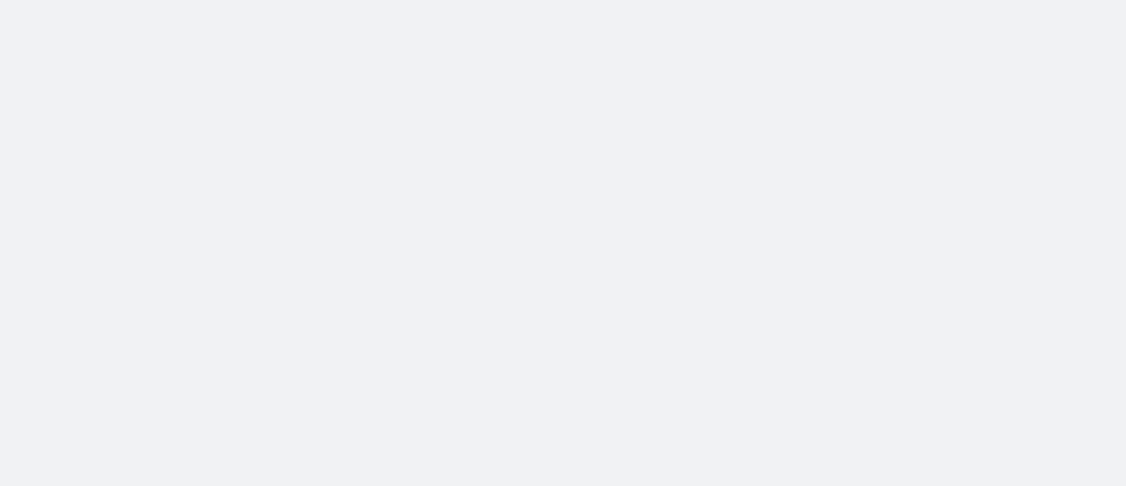 scroll, scrollTop: 0, scrollLeft: 0, axis: both 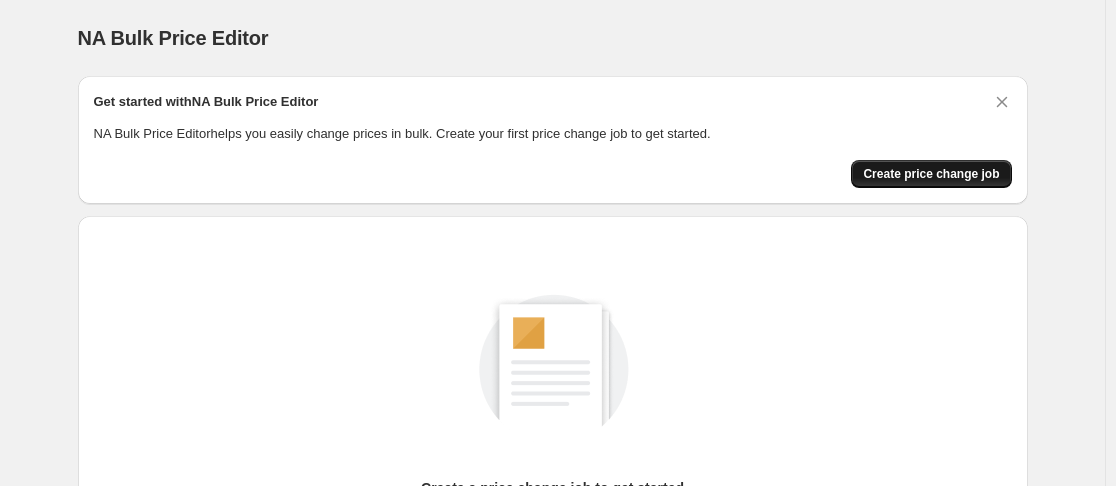click on "Create price change job" at bounding box center (931, 174) 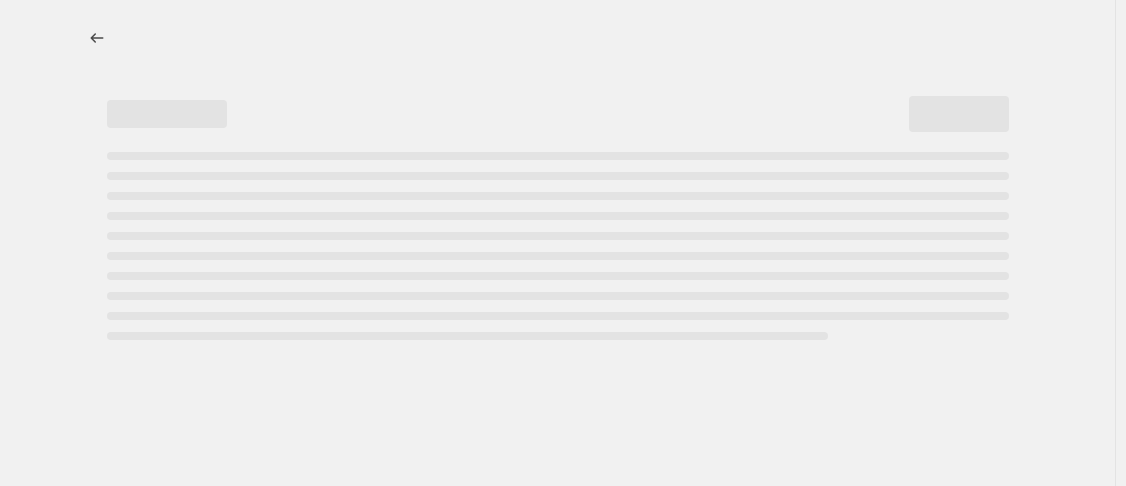 select on "percentage" 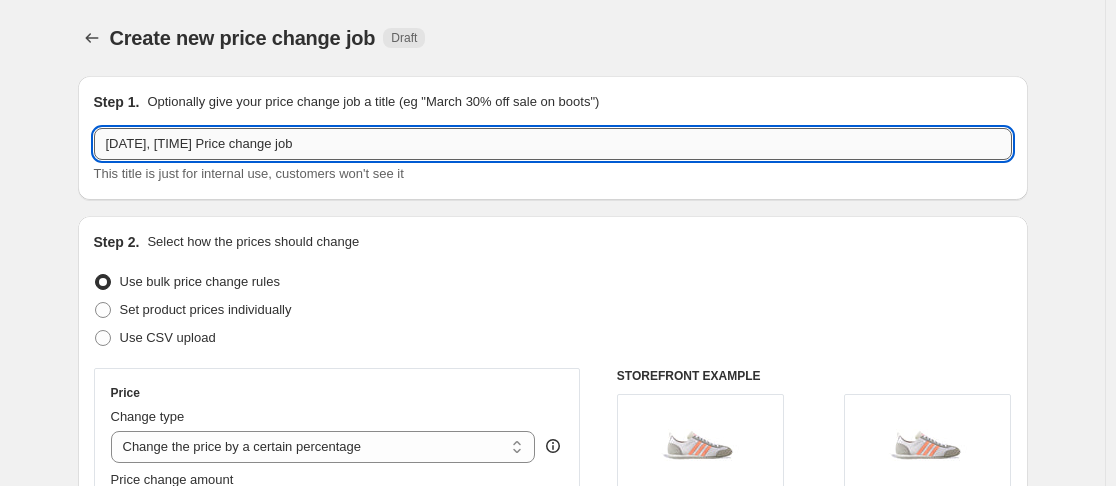 drag, startPoint x: 282, startPoint y: 144, endPoint x: 440, endPoint y: 158, distance: 158.61903 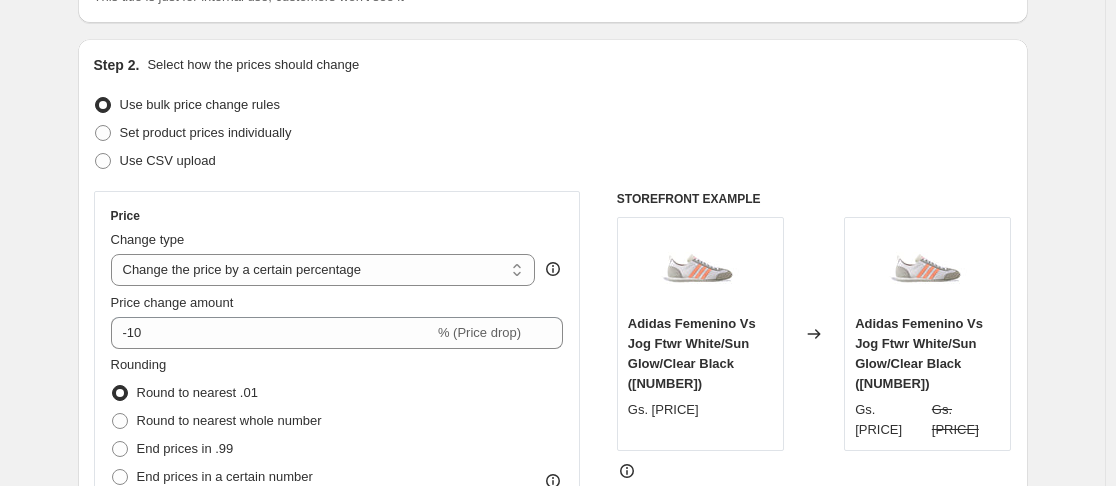 scroll, scrollTop: 200, scrollLeft: 0, axis: vertical 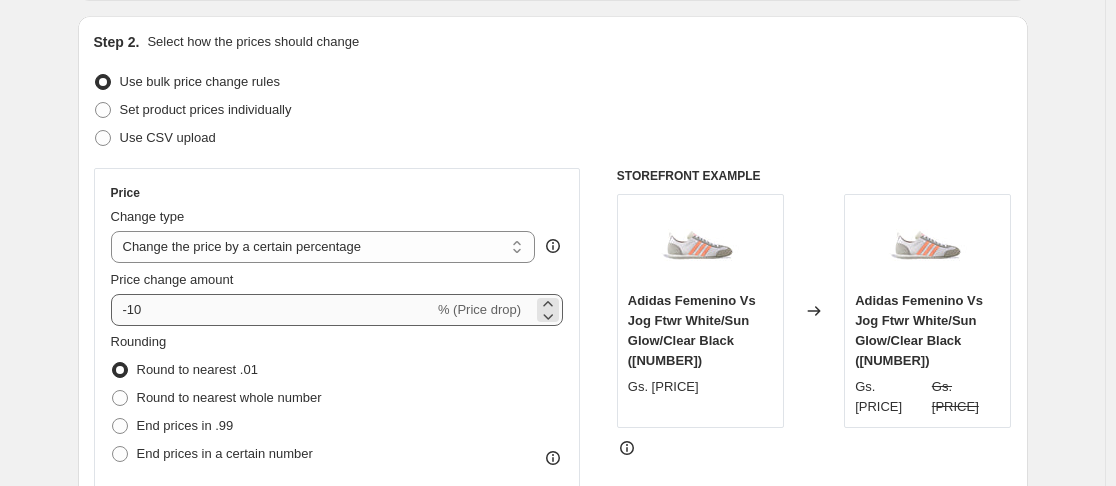 type on "8 ago. 2025, 10:27:18 a. m. PROMO LANZAMIENTO" 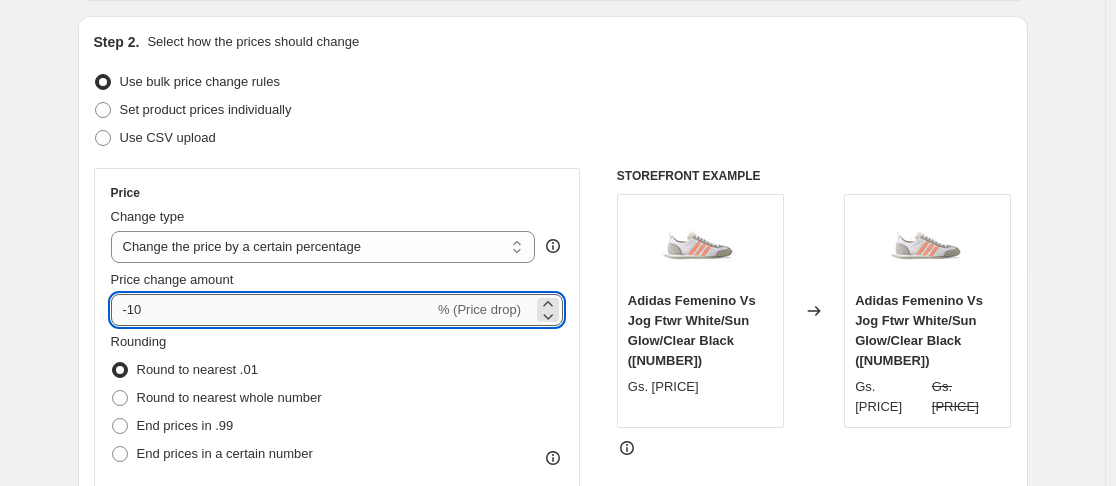 drag, startPoint x: 178, startPoint y: 313, endPoint x: 132, endPoint y: 313, distance: 46 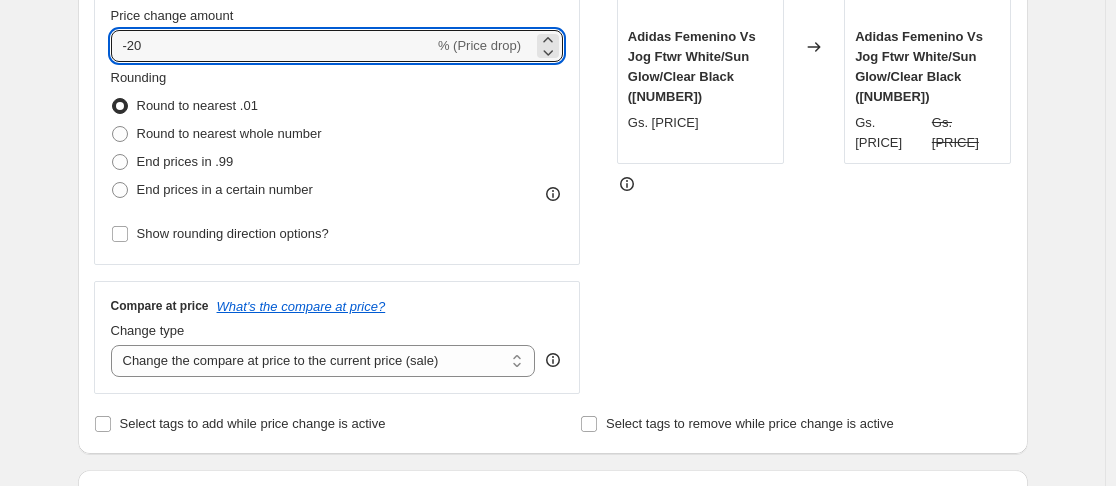 scroll, scrollTop: 500, scrollLeft: 0, axis: vertical 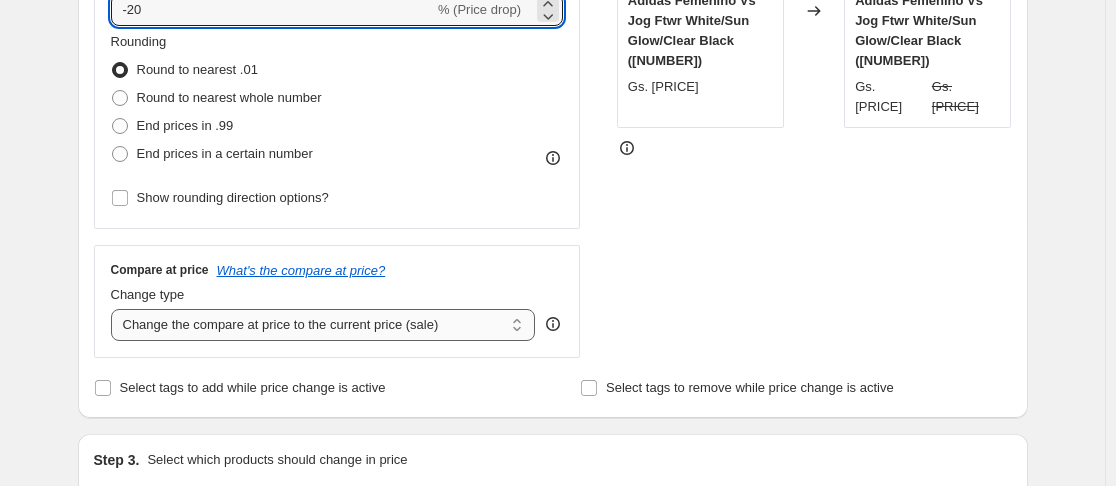 type on "-20" 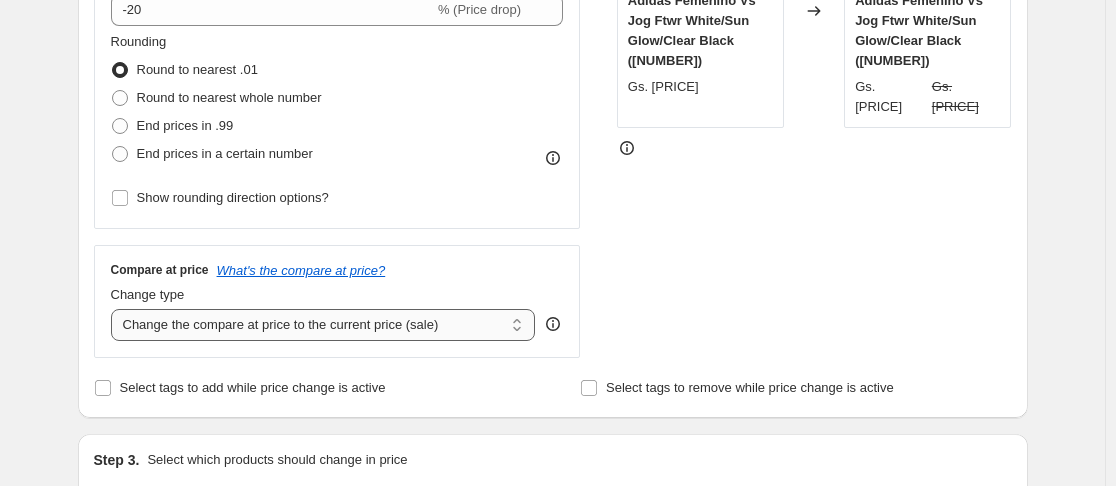 select on "no_change" 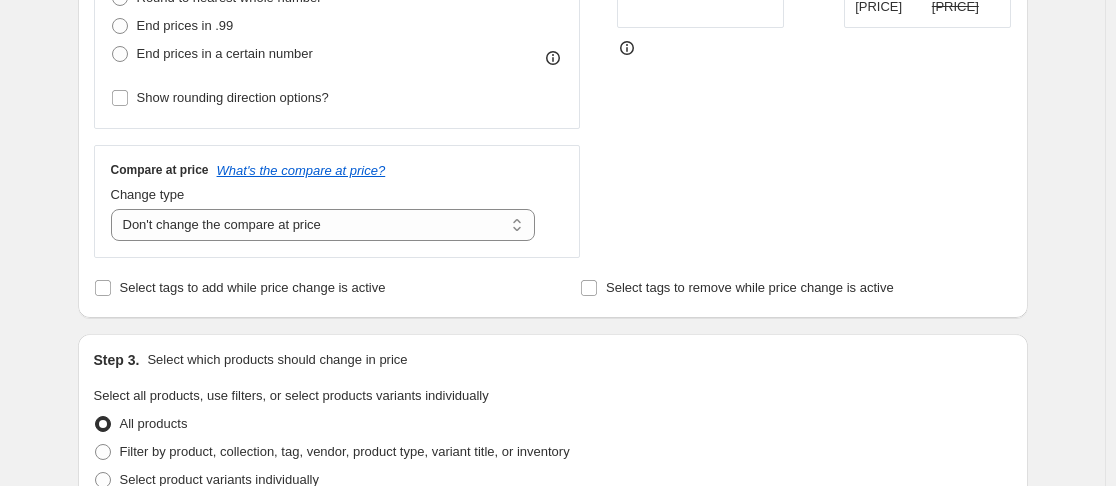 scroll, scrollTop: 700, scrollLeft: 0, axis: vertical 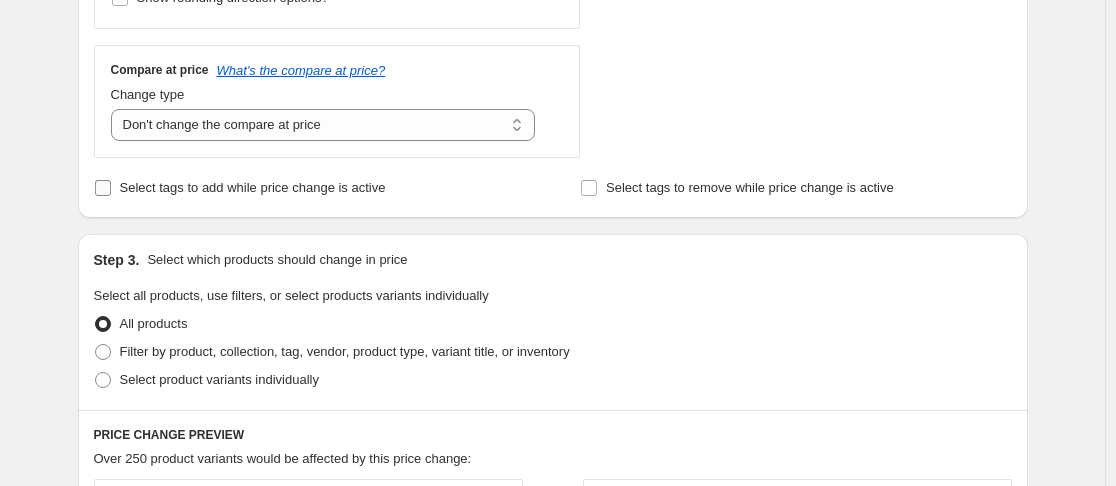 click on "Select tags to add while price change is active" at bounding box center (240, 188) 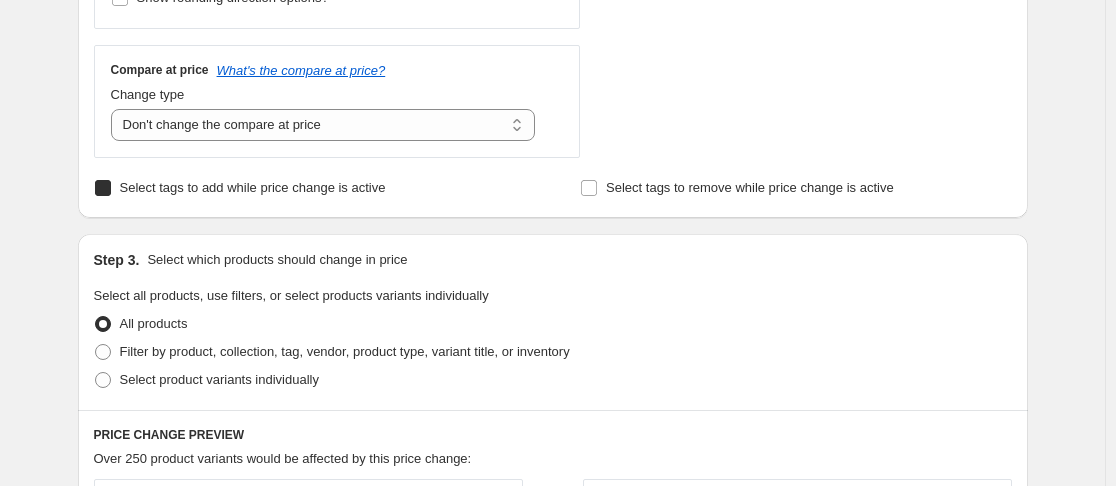 checkbox on "true" 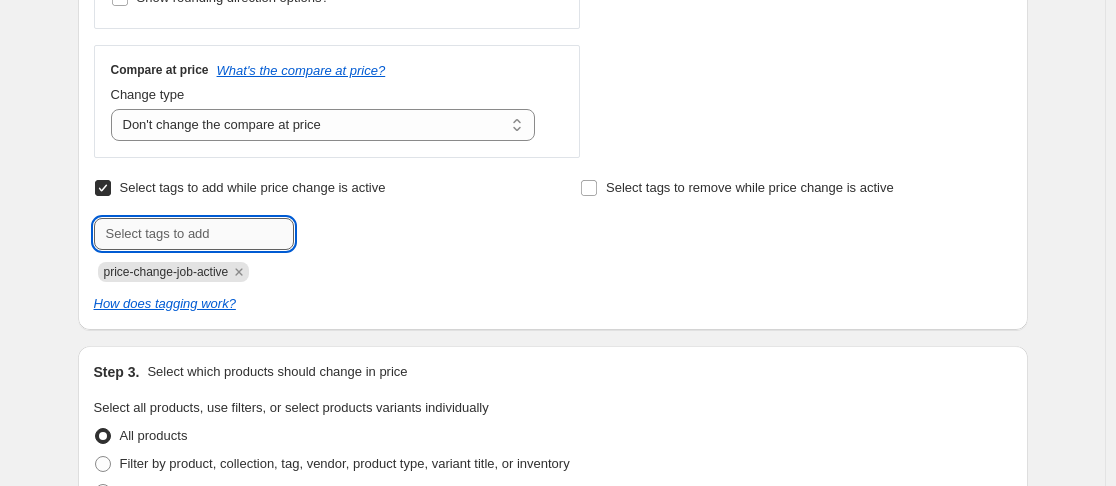 click at bounding box center (194, 234) 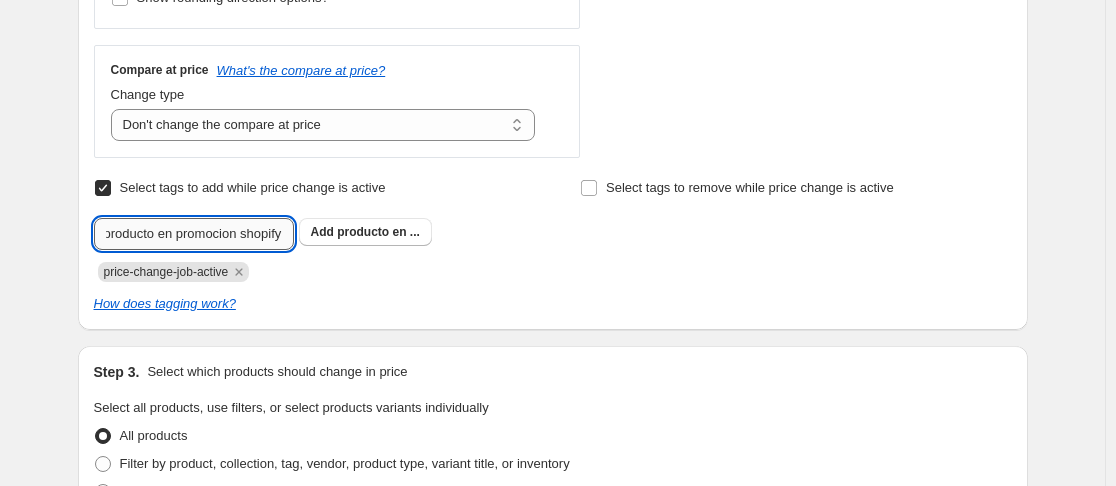 scroll, scrollTop: 0, scrollLeft: 18, axis: horizontal 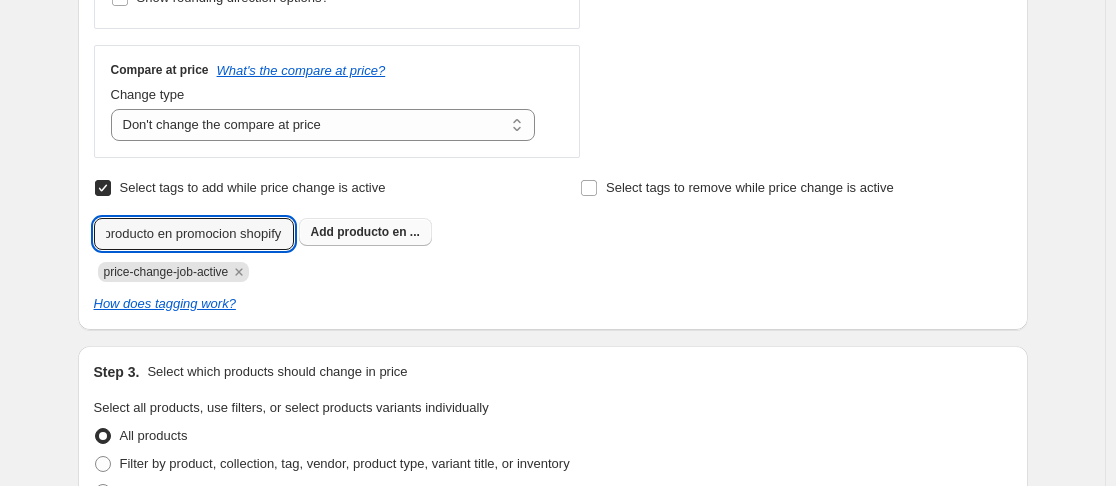 type on "producto en promocion shopify" 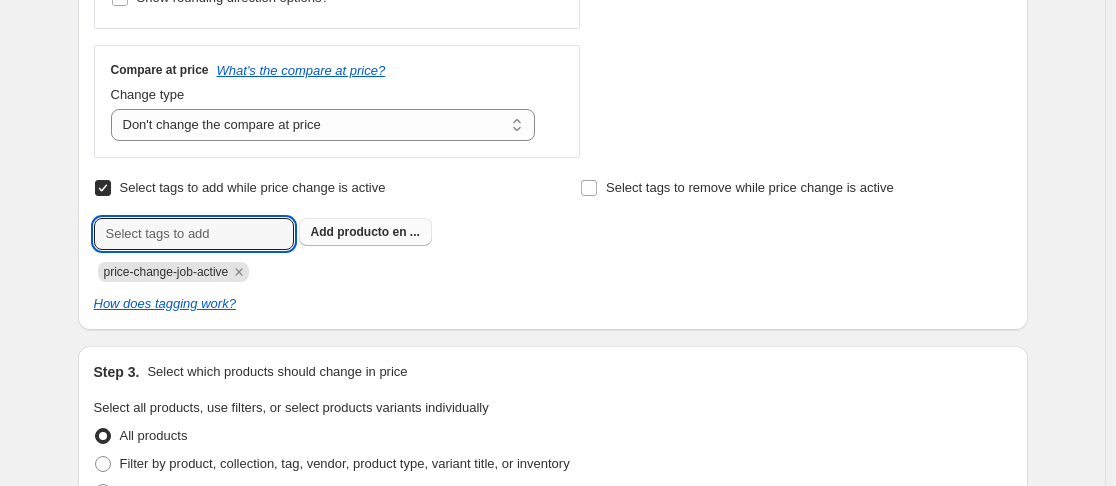 scroll, scrollTop: 0, scrollLeft: 0, axis: both 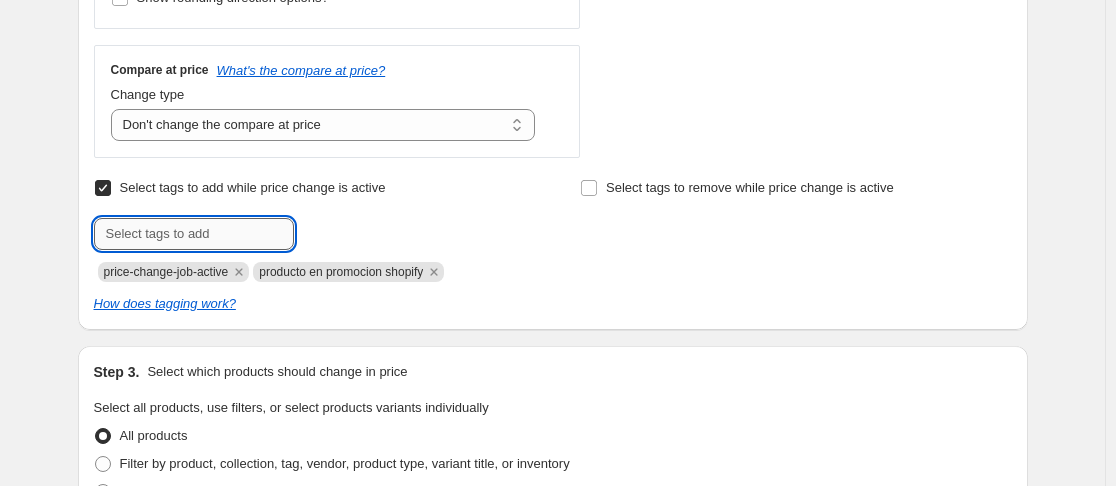 click at bounding box center (194, 234) 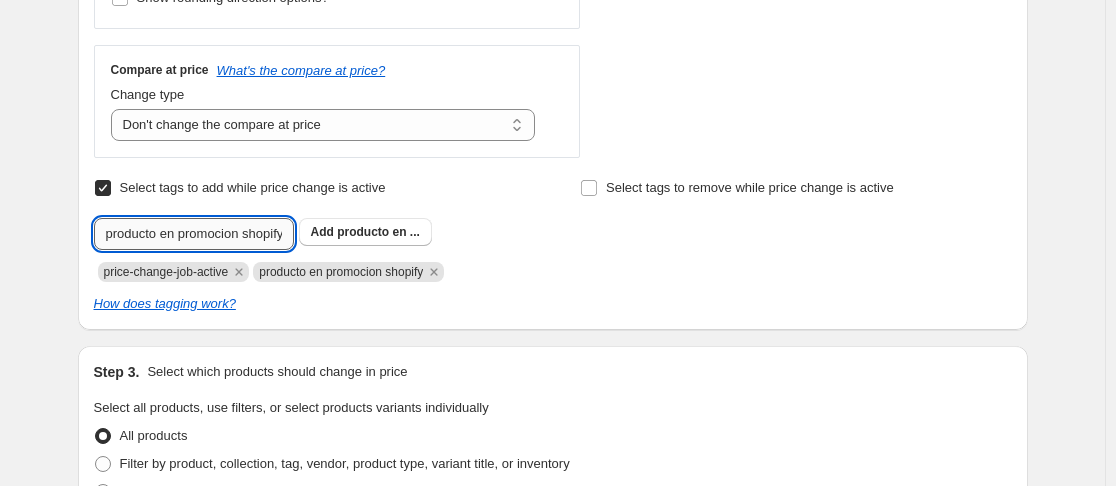 click on "producto en promocion shopify" at bounding box center [194, 234] 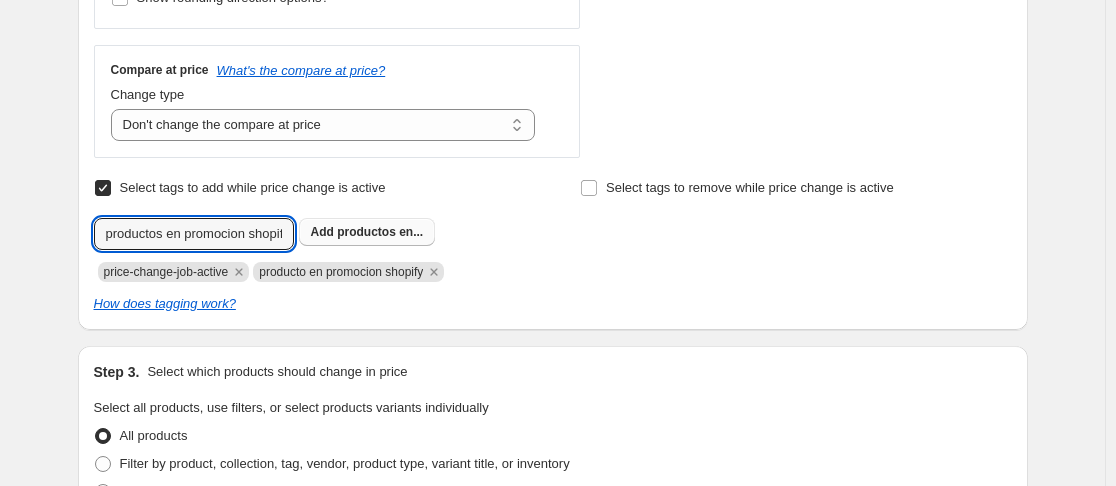 type on "productos en promocion shopify" 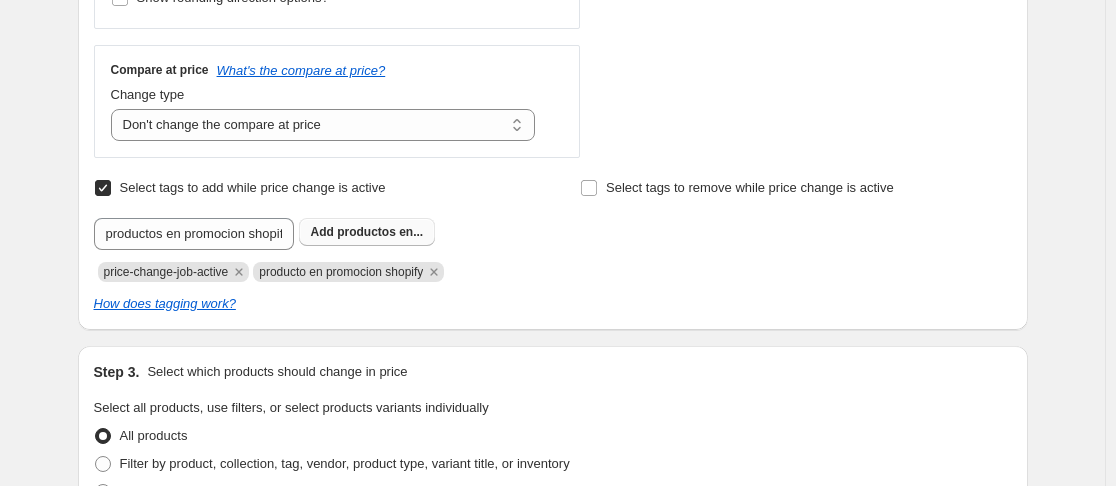 click on "productos en..." at bounding box center (380, 232) 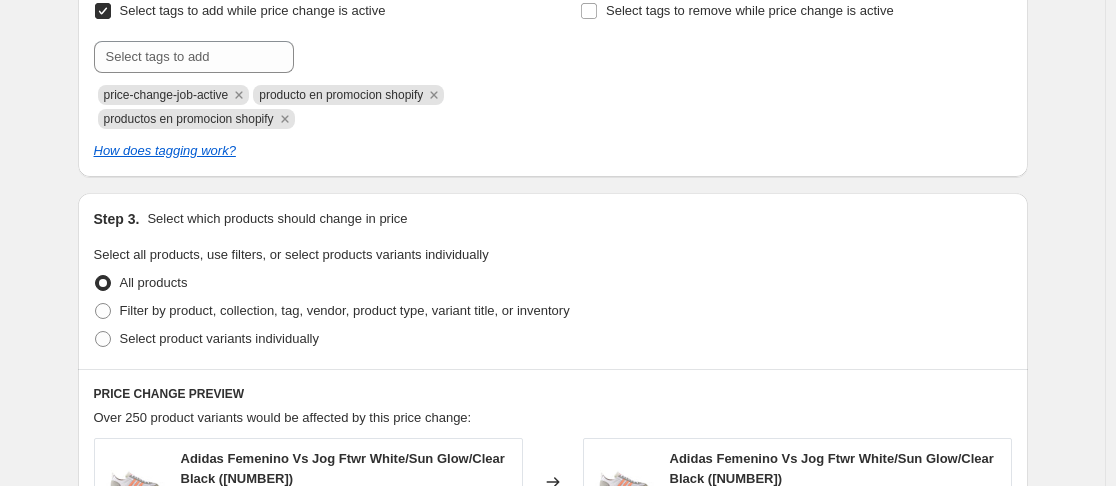 scroll, scrollTop: 900, scrollLeft: 0, axis: vertical 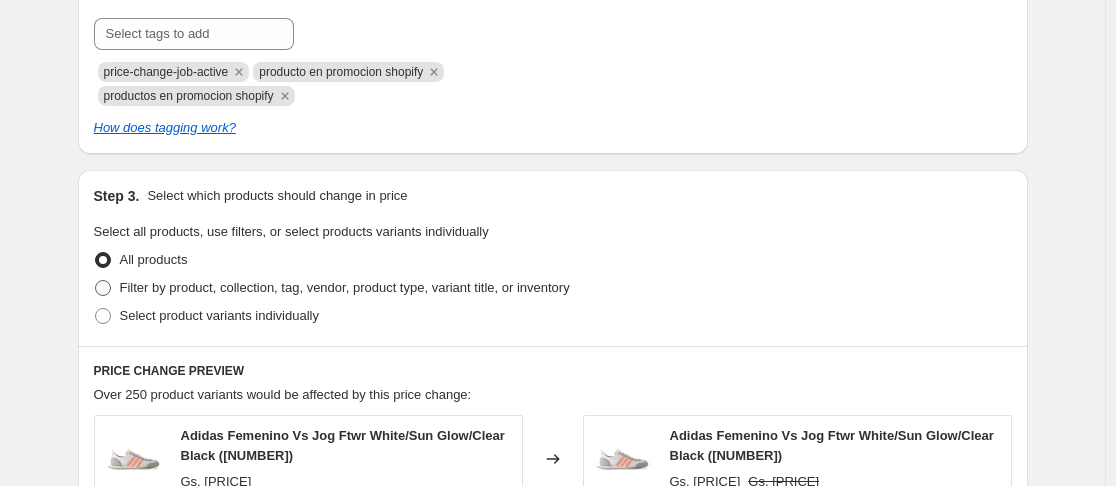 click on "Filter by product, collection, tag, vendor, product type, variant title, or inventory" at bounding box center (332, 288) 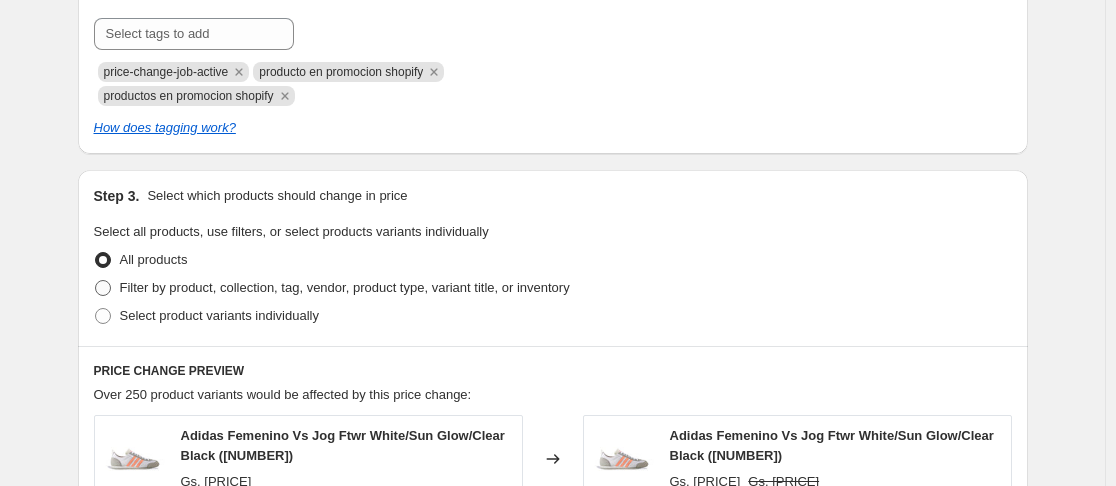 radio on "true" 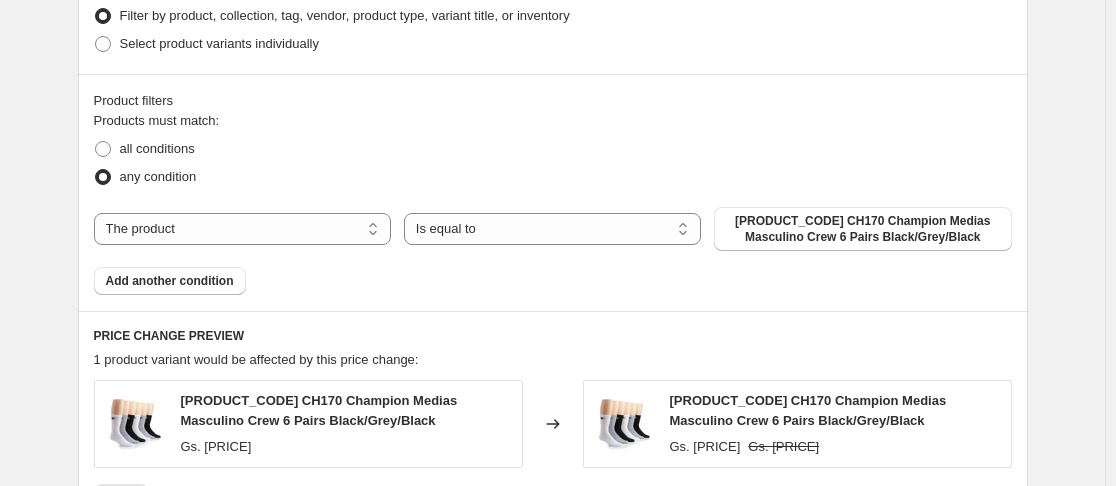 scroll, scrollTop: 1200, scrollLeft: 0, axis: vertical 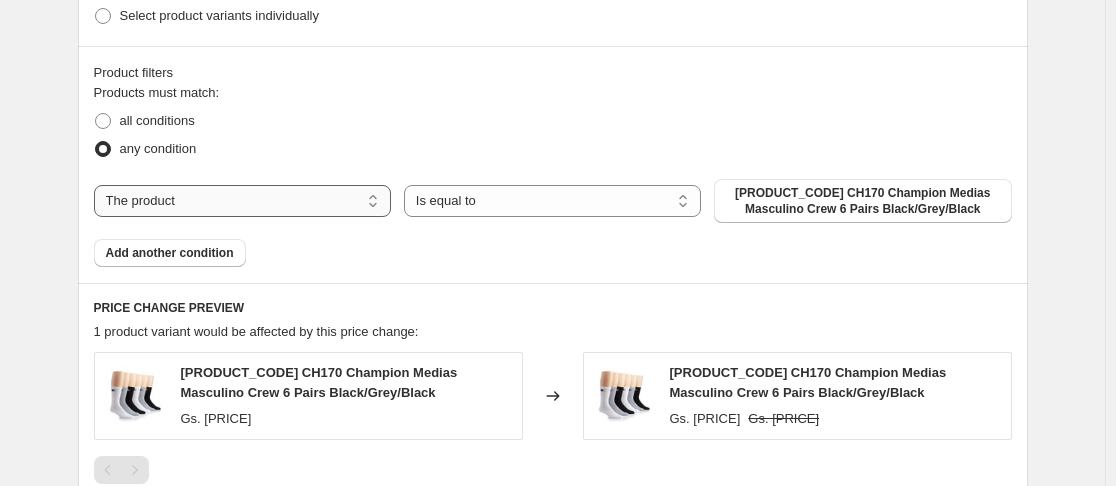 click on "The product The product's collection The product's tag The product's vendor The product's type The product's status The variant's title Inventory quantity" at bounding box center [242, 201] 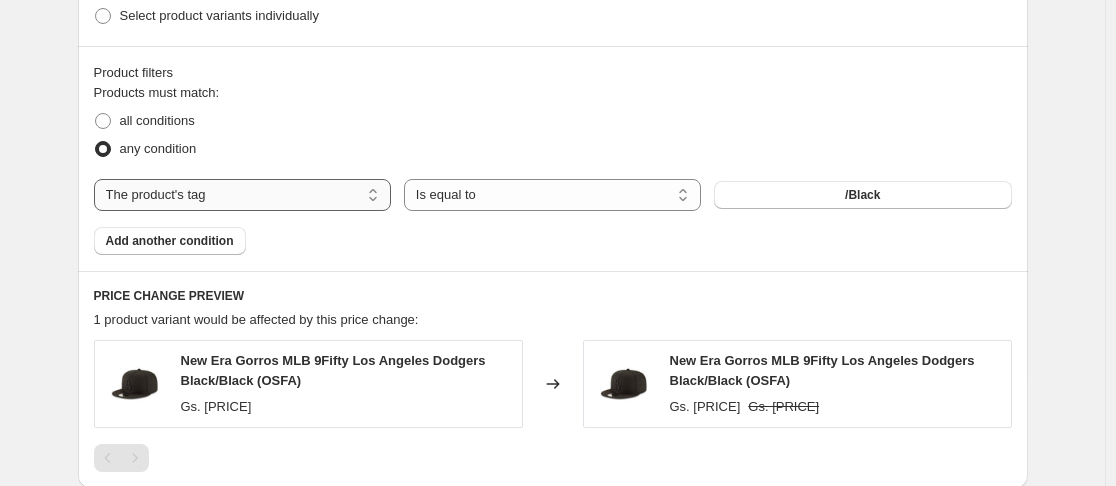 click on "The product The product's collection The product's tag The product's vendor The product's type The product's status The variant's title Inventory quantity" at bounding box center (242, 195) 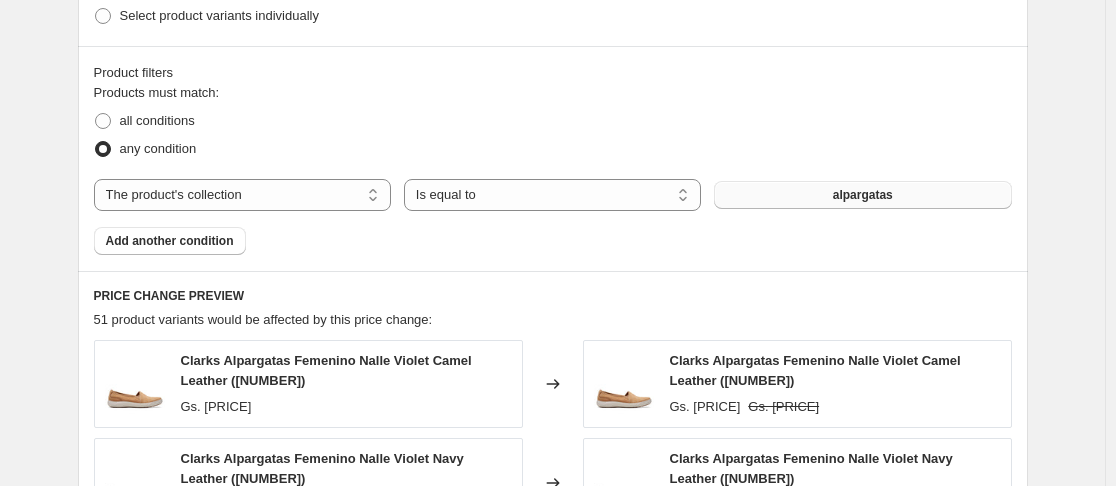 click on "alpargatas" at bounding box center (862, 195) 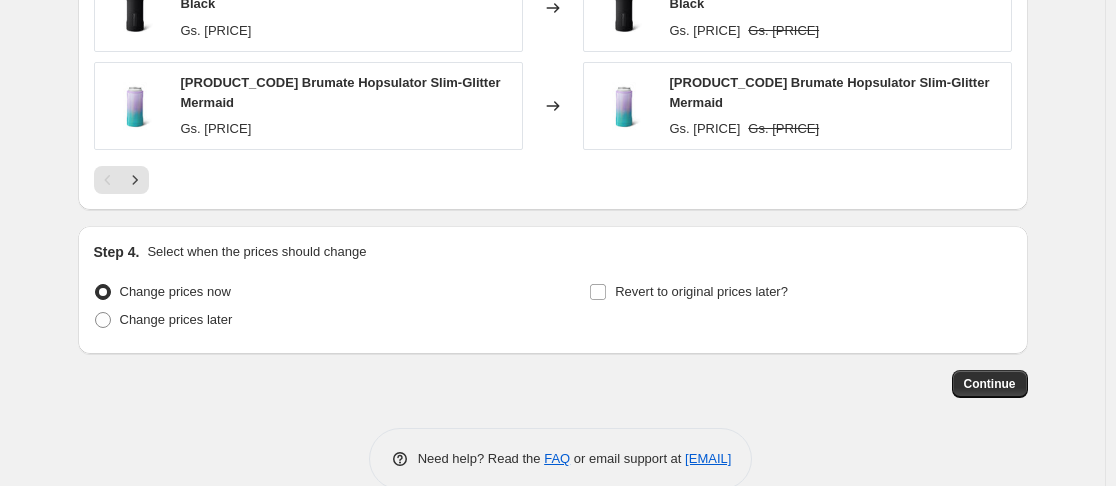 scroll, scrollTop: 1887, scrollLeft: 0, axis: vertical 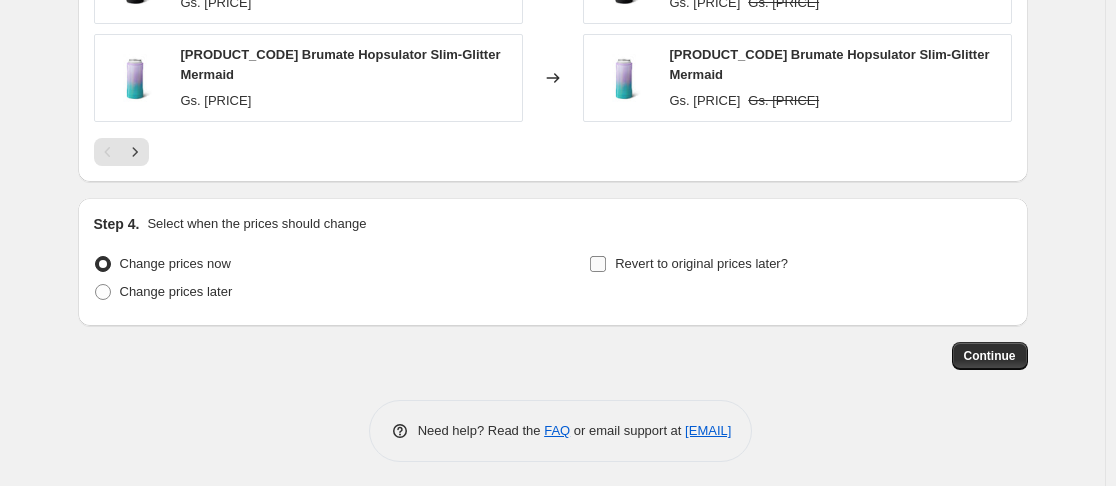 click on "Revert to original prices later?" at bounding box center [598, 264] 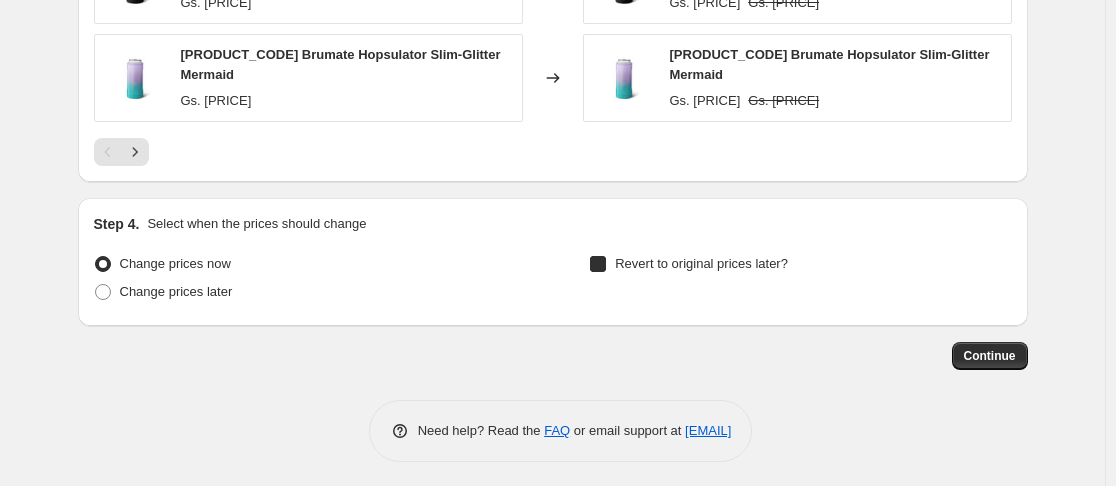 checkbox on "true" 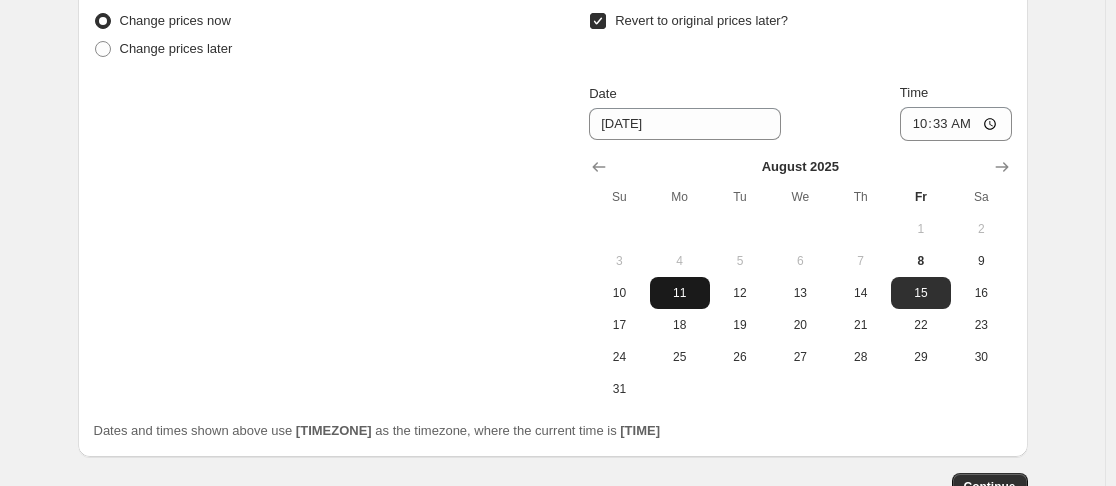 scroll, scrollTop: 2187, scrollLeft: 0, axis: vertical 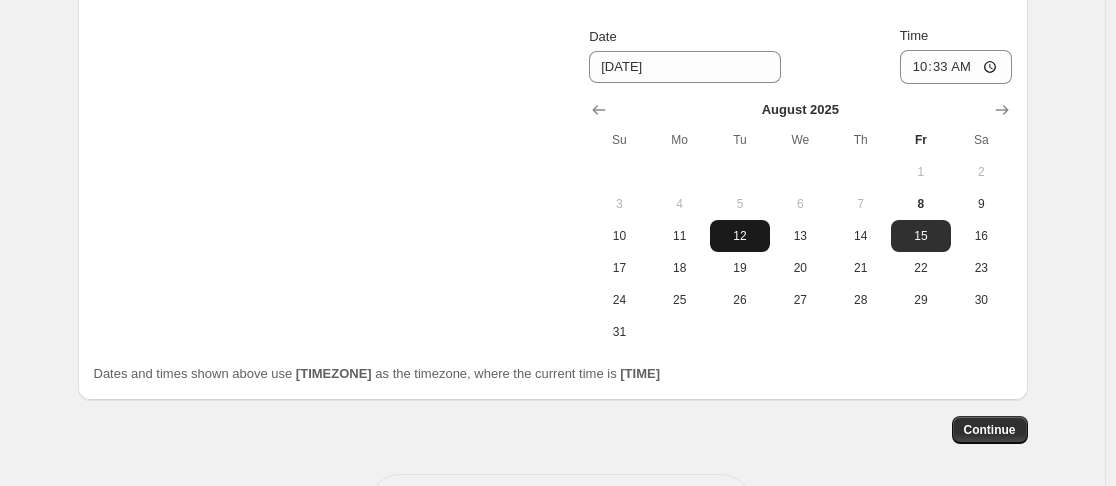 click on "12" at bounding box center [740, 236] 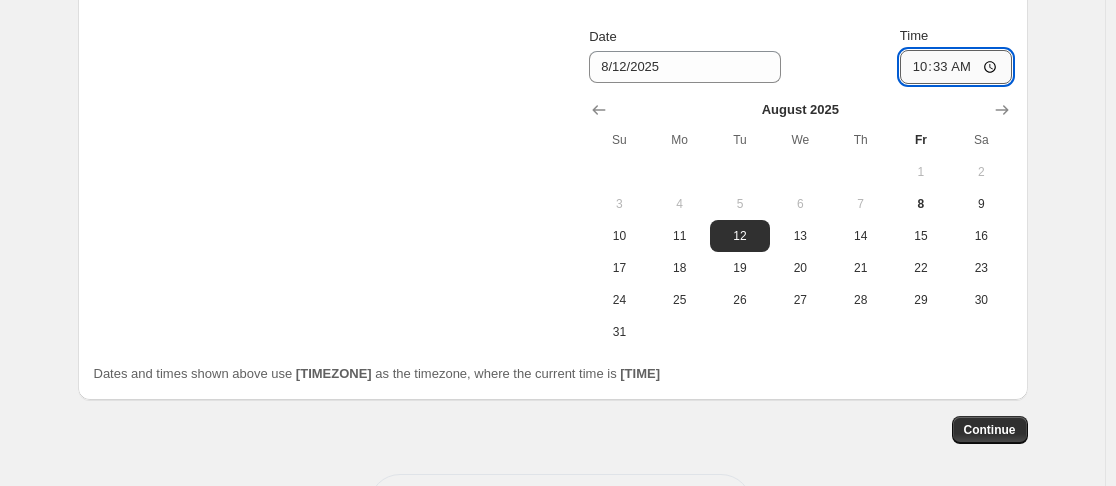click on "10:33" at bounding box center (956, 67) 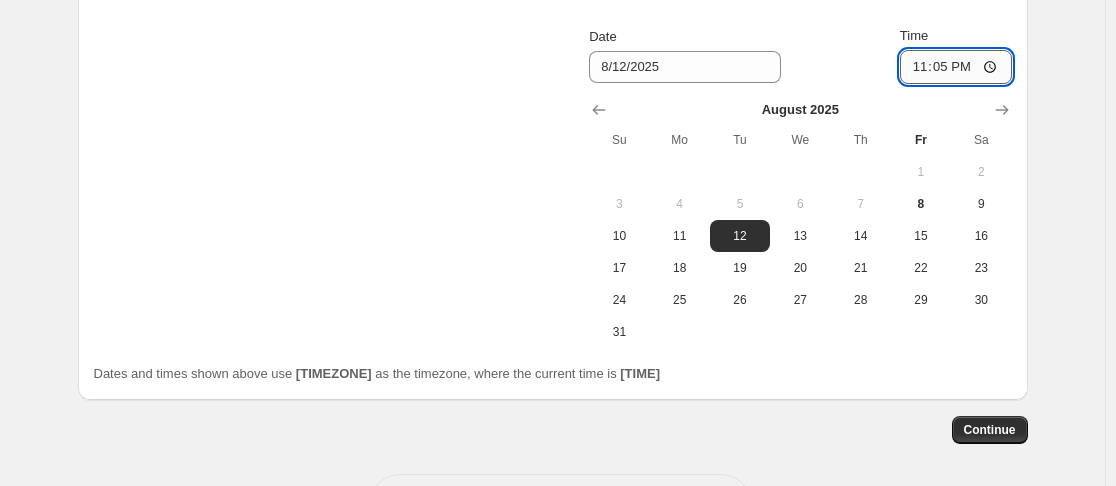 type on "23:59" 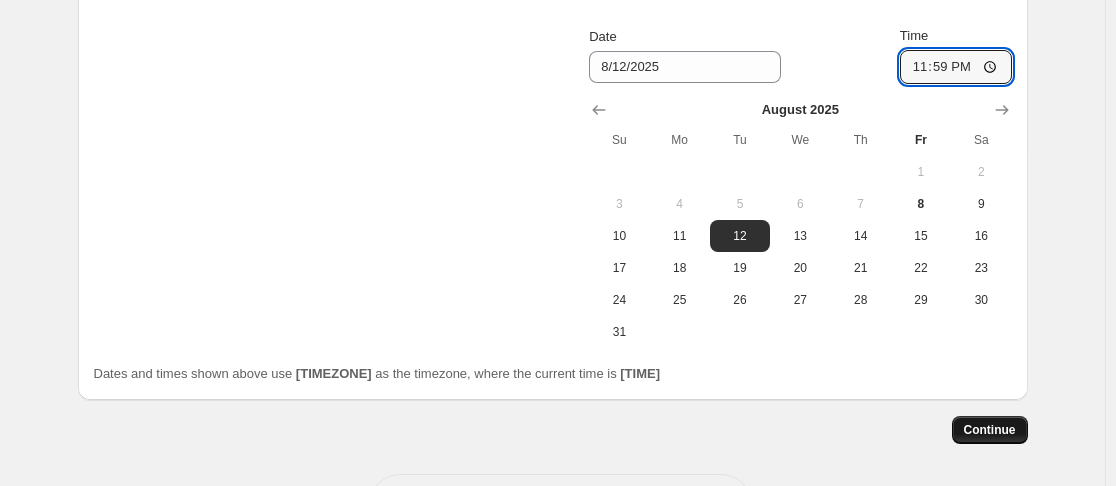 click on "Continue" at bounding box center [990, 430] 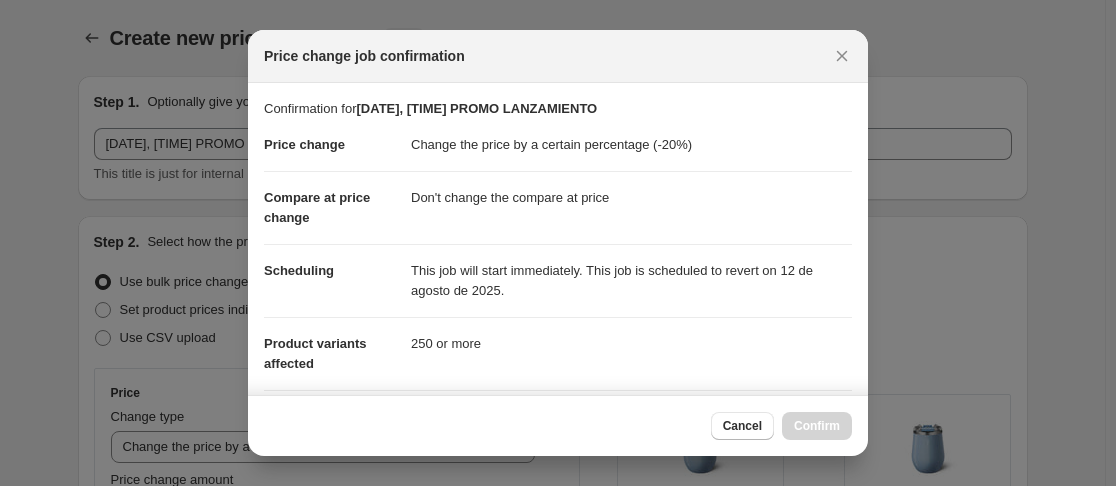 scroll, scrollTop: 0, scrollLeft: 0, axis: both 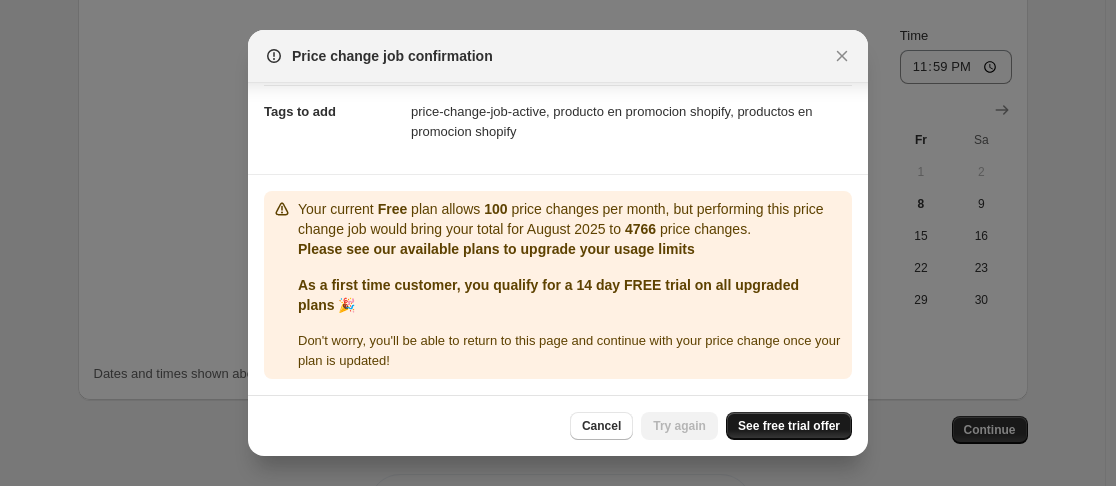 click on "See free trial offer" at bounding box center (789, 426) 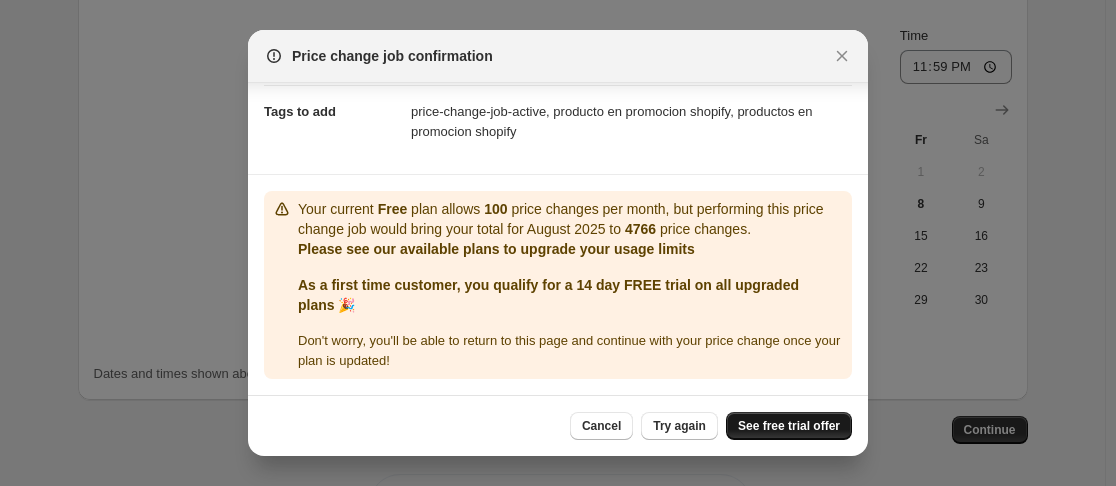 click on "See free trial offer" at bounding box center [789, 426] 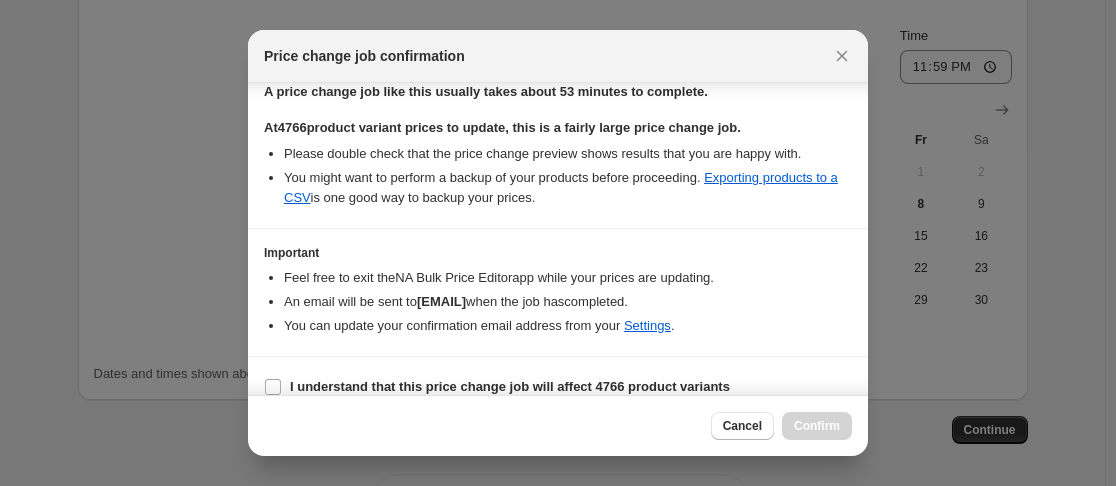 scroll, scrollTop: 456, scrollLeft: 0, axis: vertical 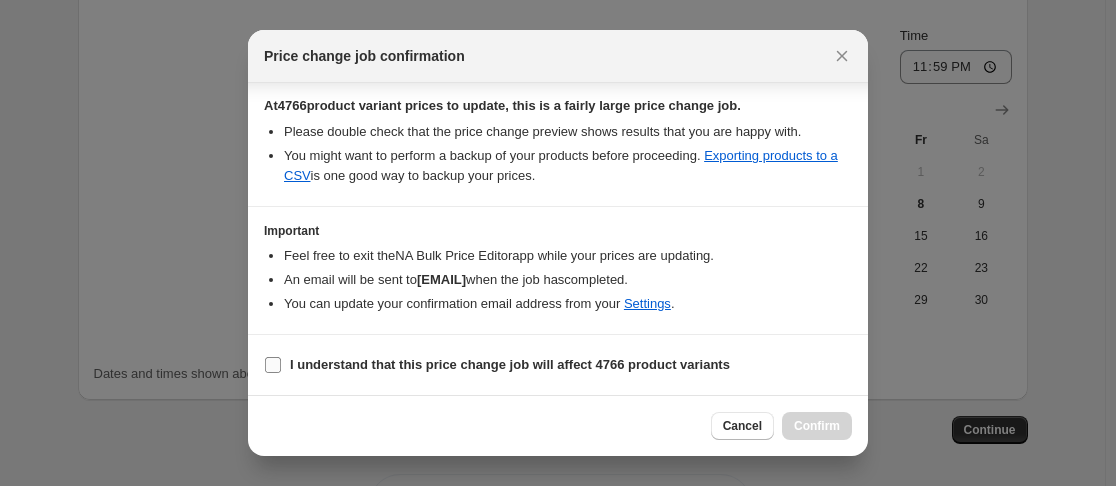 click on "I understand that this price change job will affect 4766 product variants" at bounding box center (273, 365) 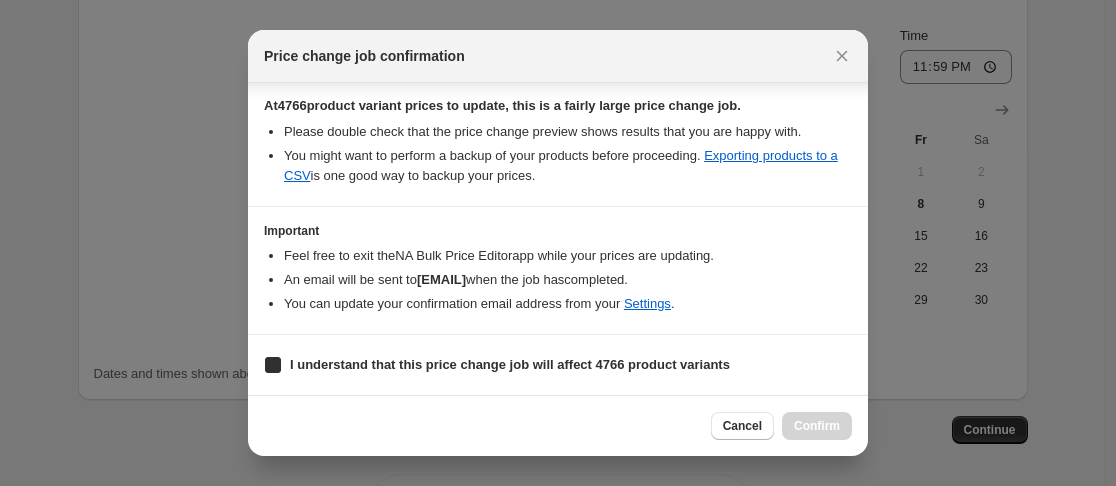 checkbox on "true" 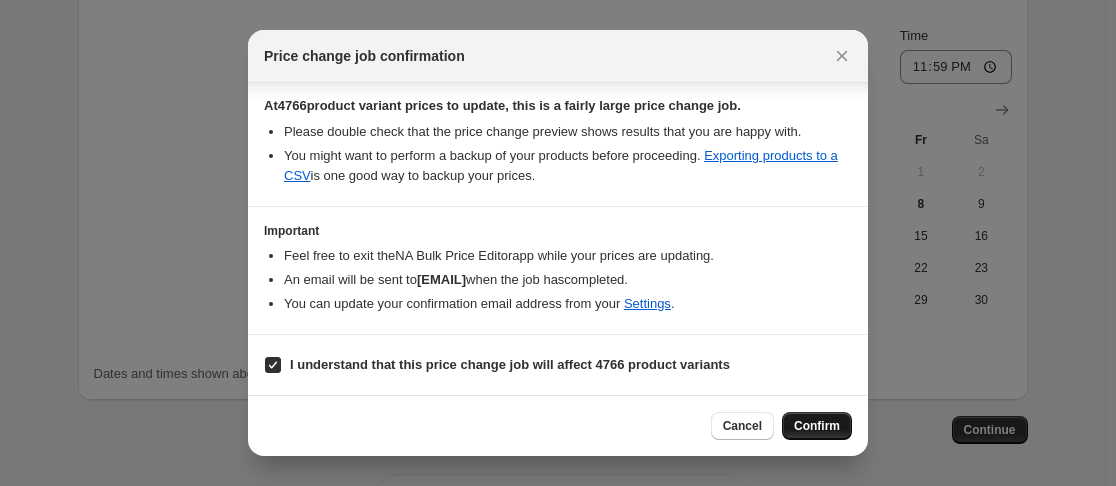 click on "Confirm" at bounding box center (817, 426) 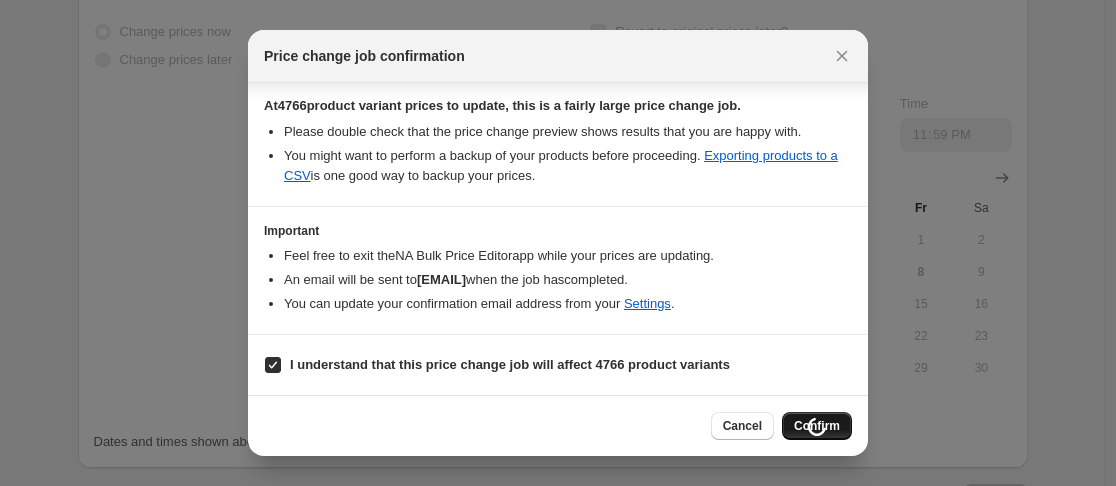 scroll, scrollTop: 2255, scrollLeft: 0, axis: vertical 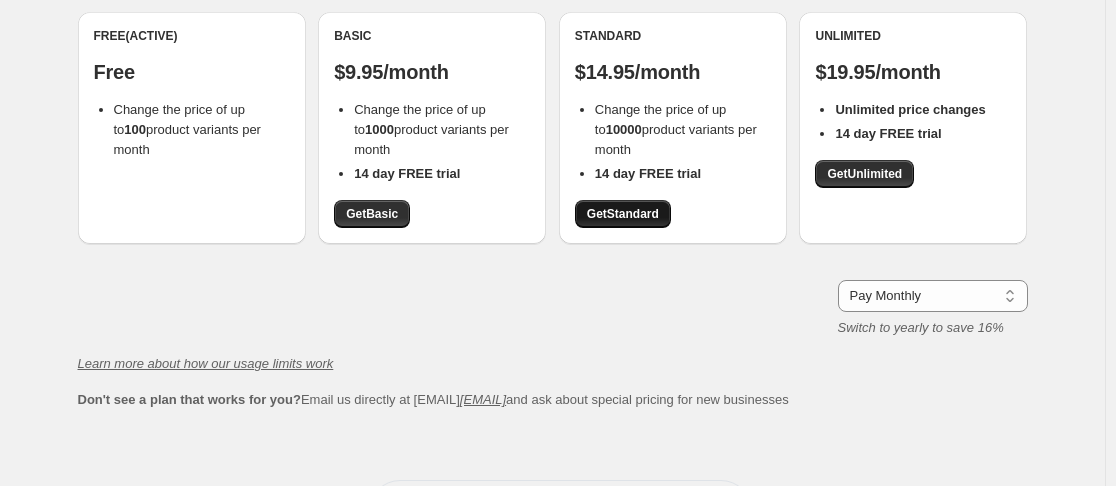 click on "Get  Standard" at bounding box center [623, 214] 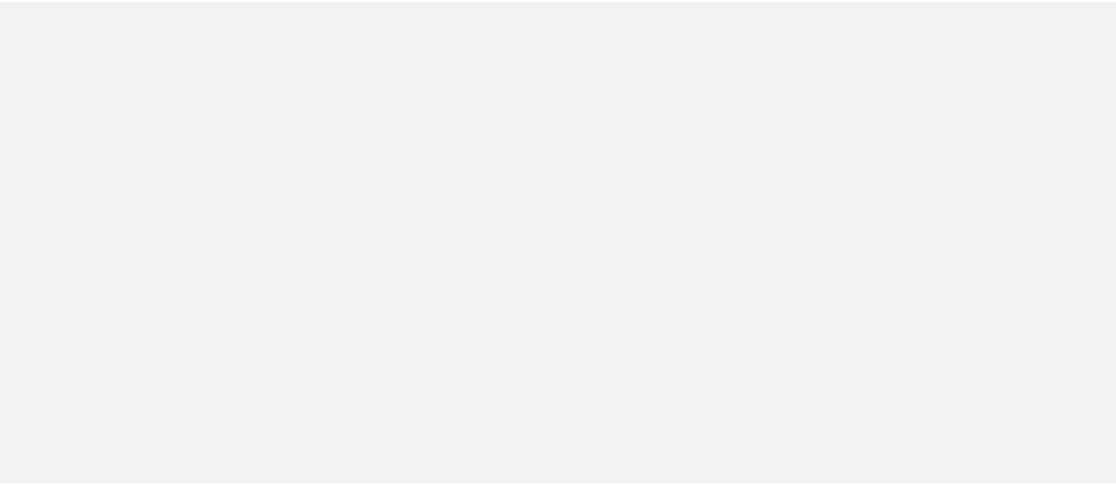scroll, scrollTop: 0, scrollLeft: 0, axis: both 